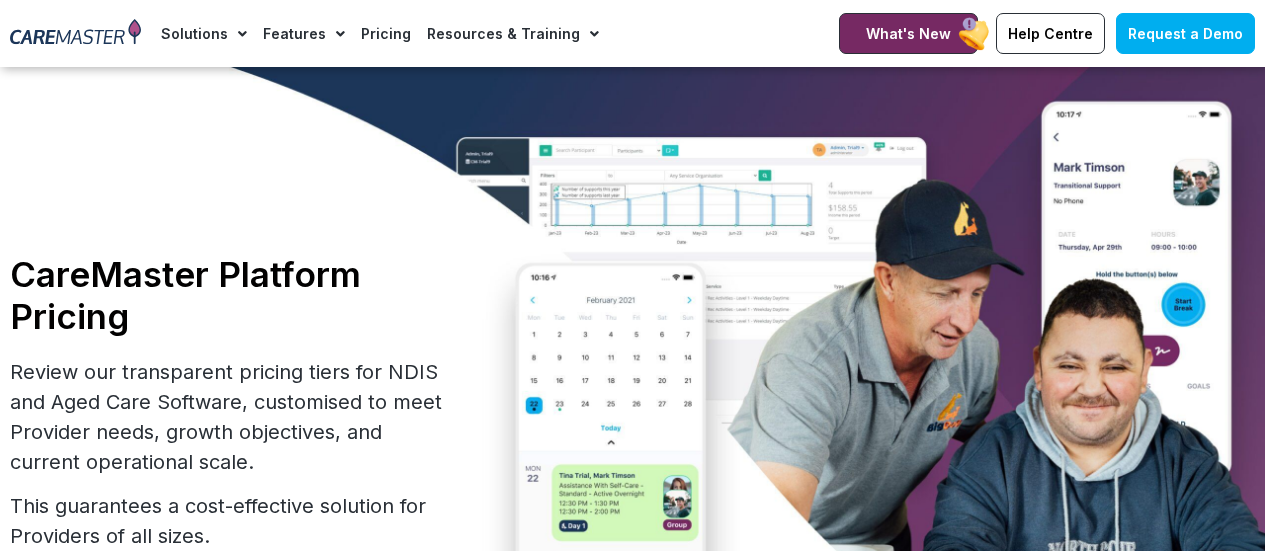 scroll, scrollTop: 900, scrollLeft: 0, axis: vertical 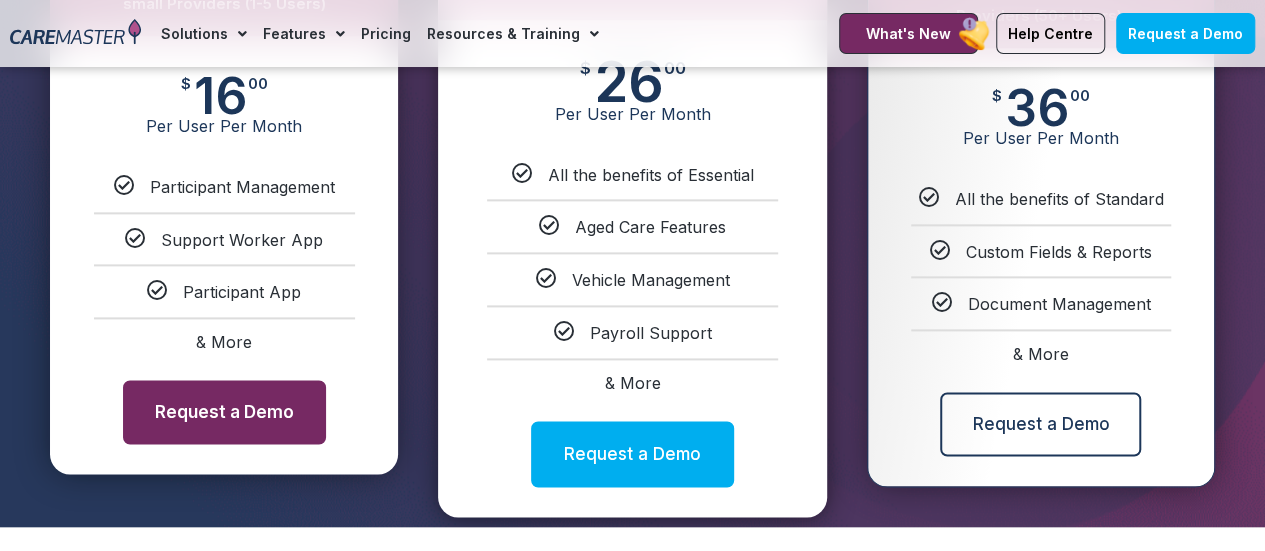 click on "Request a Demo" at bounding box center [224, 412] 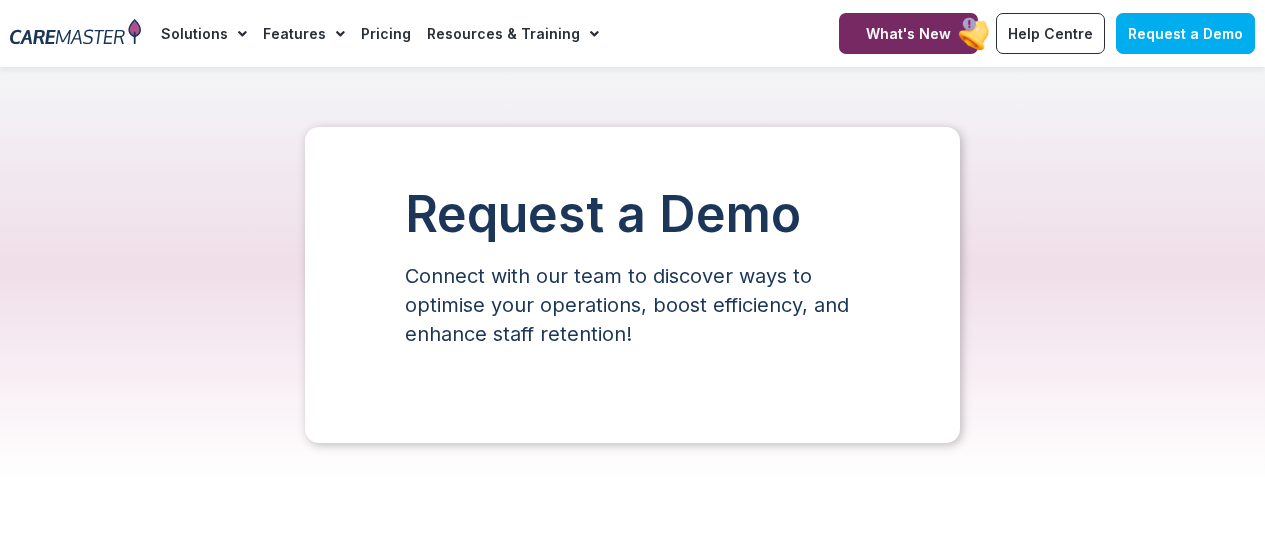 scroll, scrollTop: 0, scrollLeft: 0, axis: both 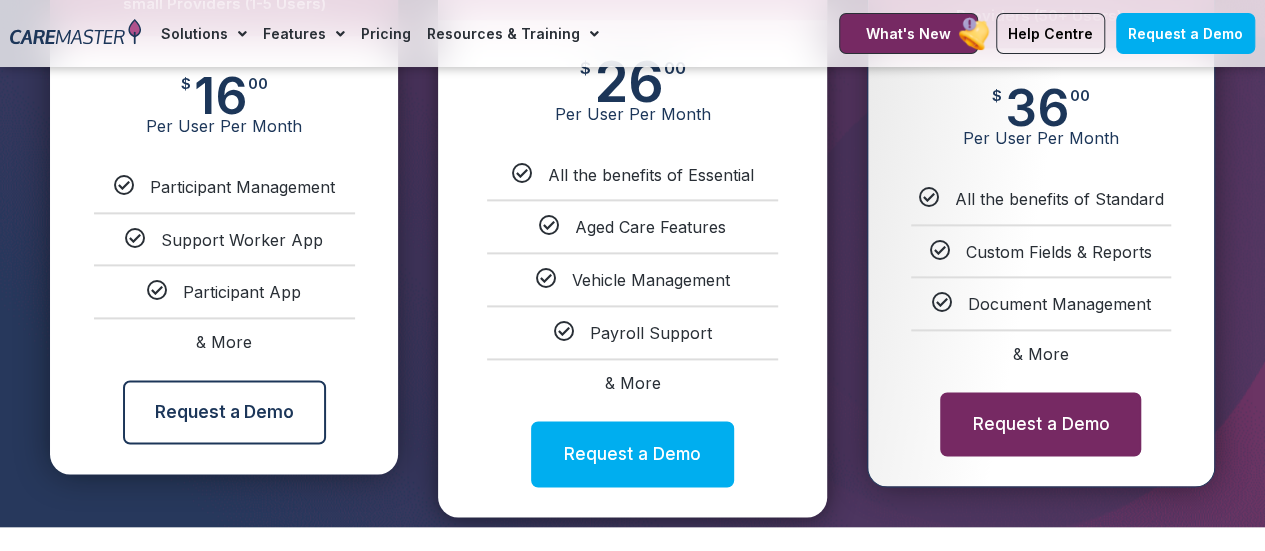 click on "Request a Demo" at bounding box center (1040, 424) 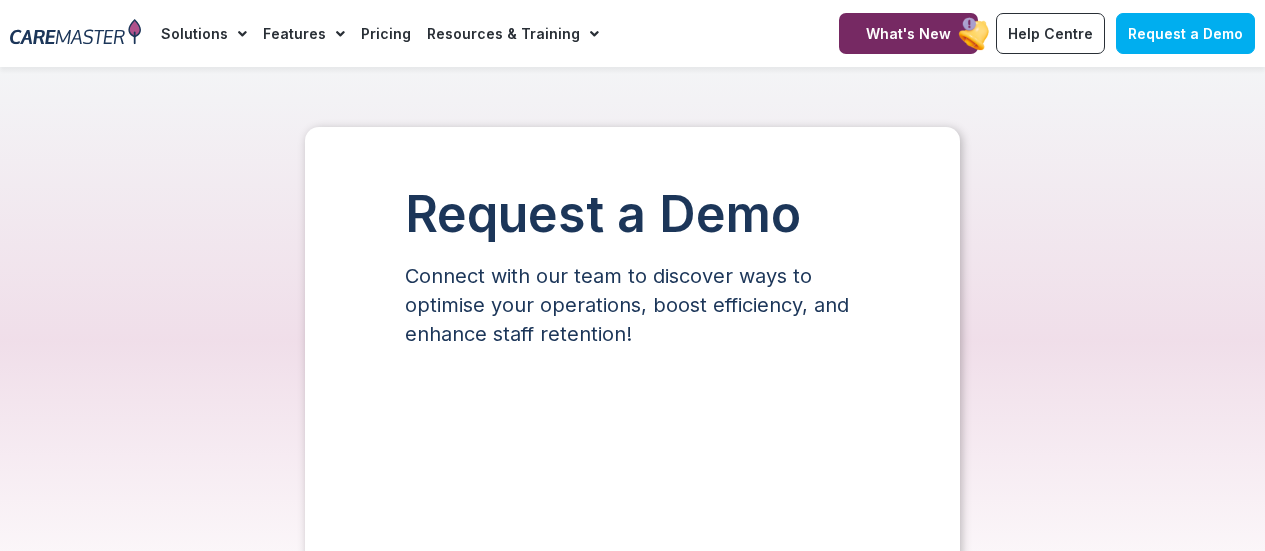 scroll, scrollTop: 0, scrollLeft: 0, axis: both 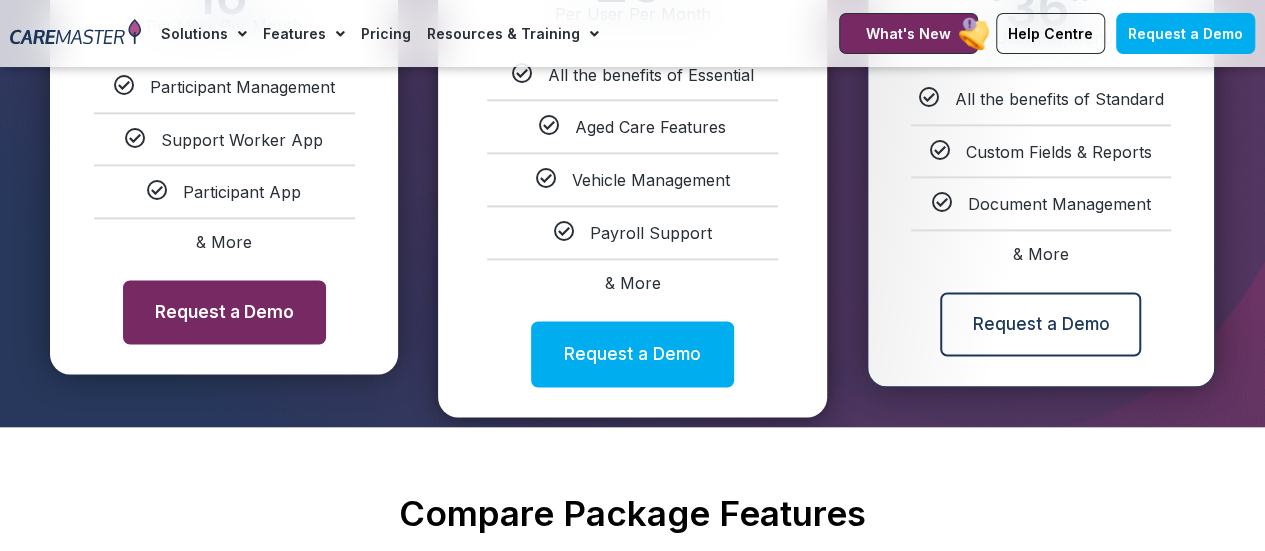 click on "Request a Demo" at bounding box center (224, 312) 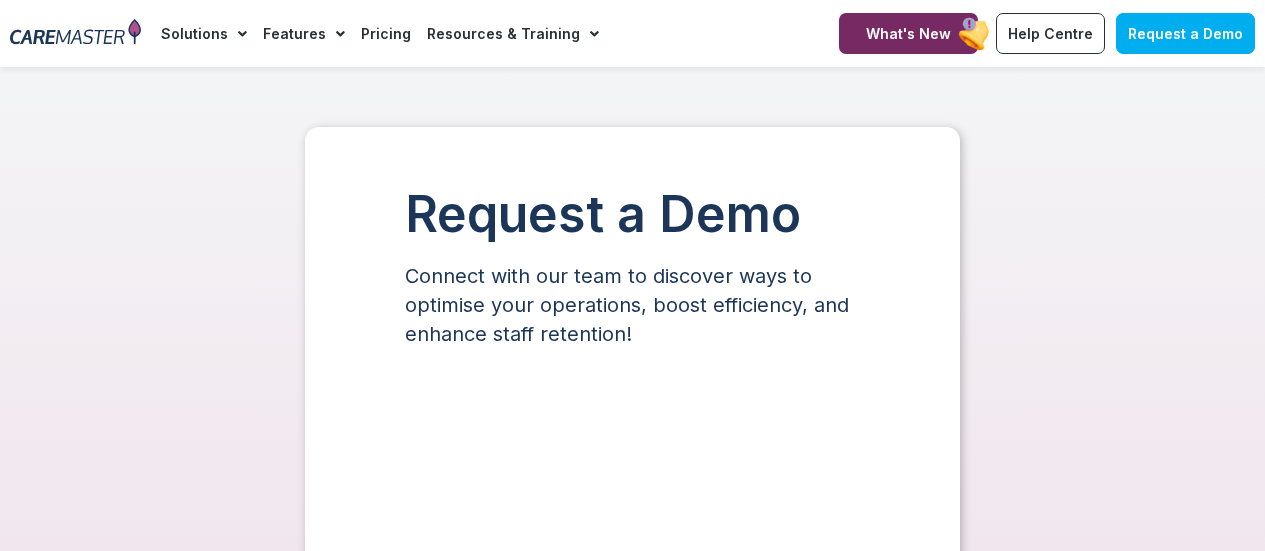 scroll, scrollTop: 0, scrollLeft: 0, axis: both 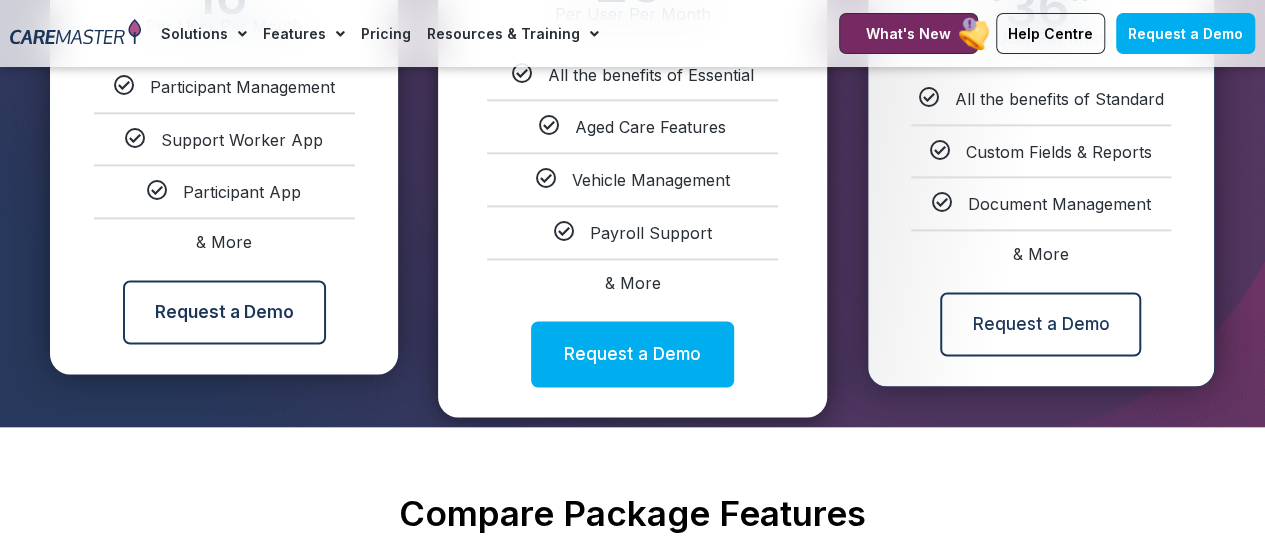 click on "Request a Demo" at bounding box center (632, 354) 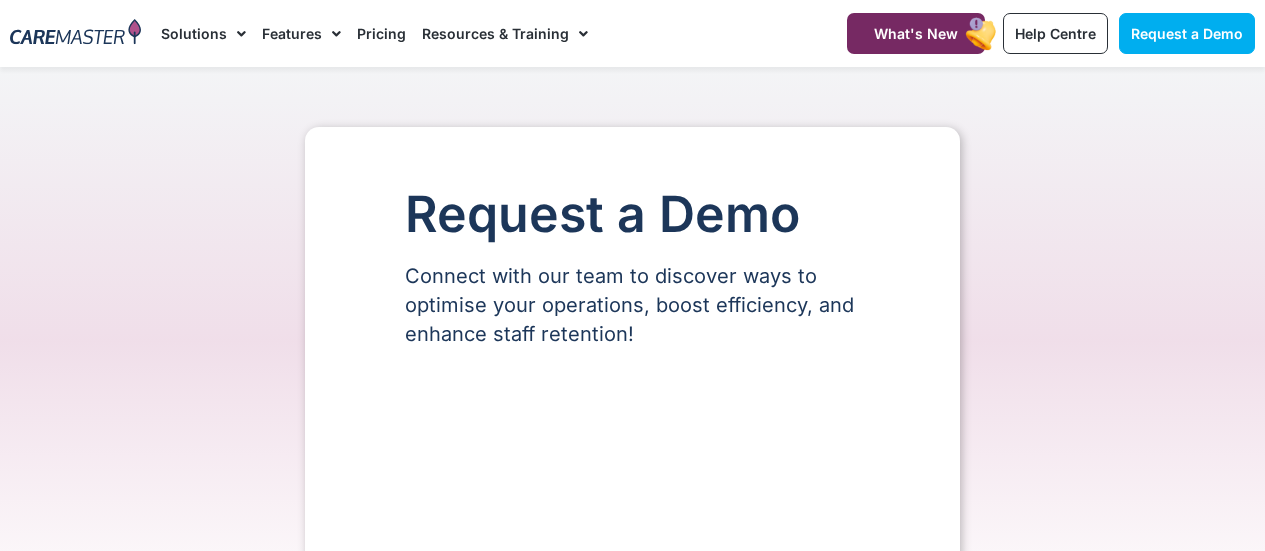 scroll, scrollTop: 0, scrollLeft: 0, axis: both 